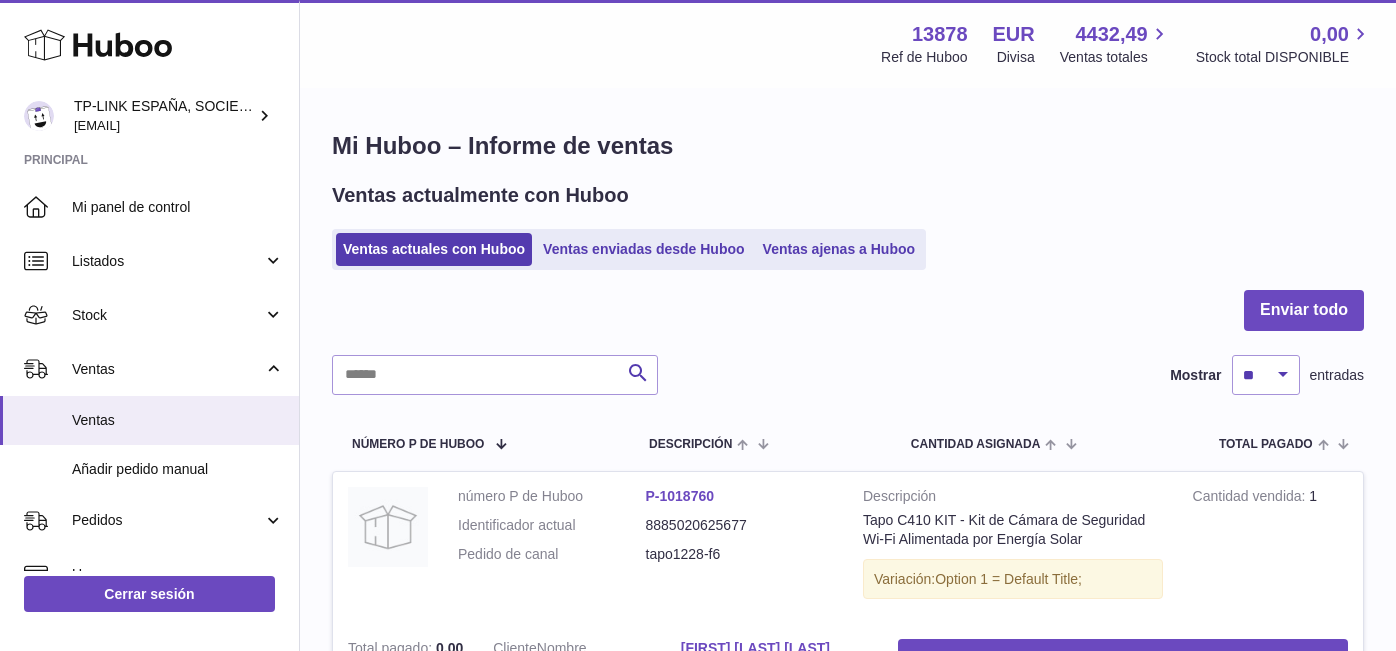 scroll, scrollTop: 555, scrollLeft: 0, axis: vertical 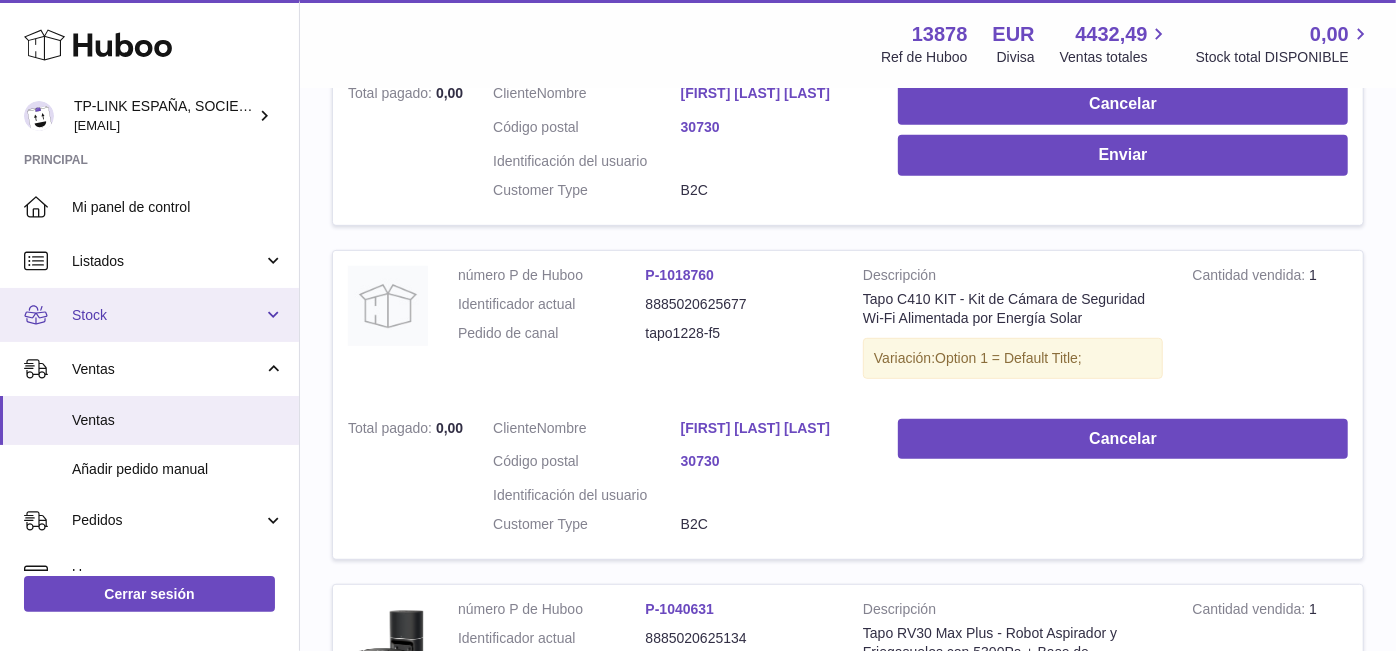 click on "Stock" at bounding box center (149, 315) 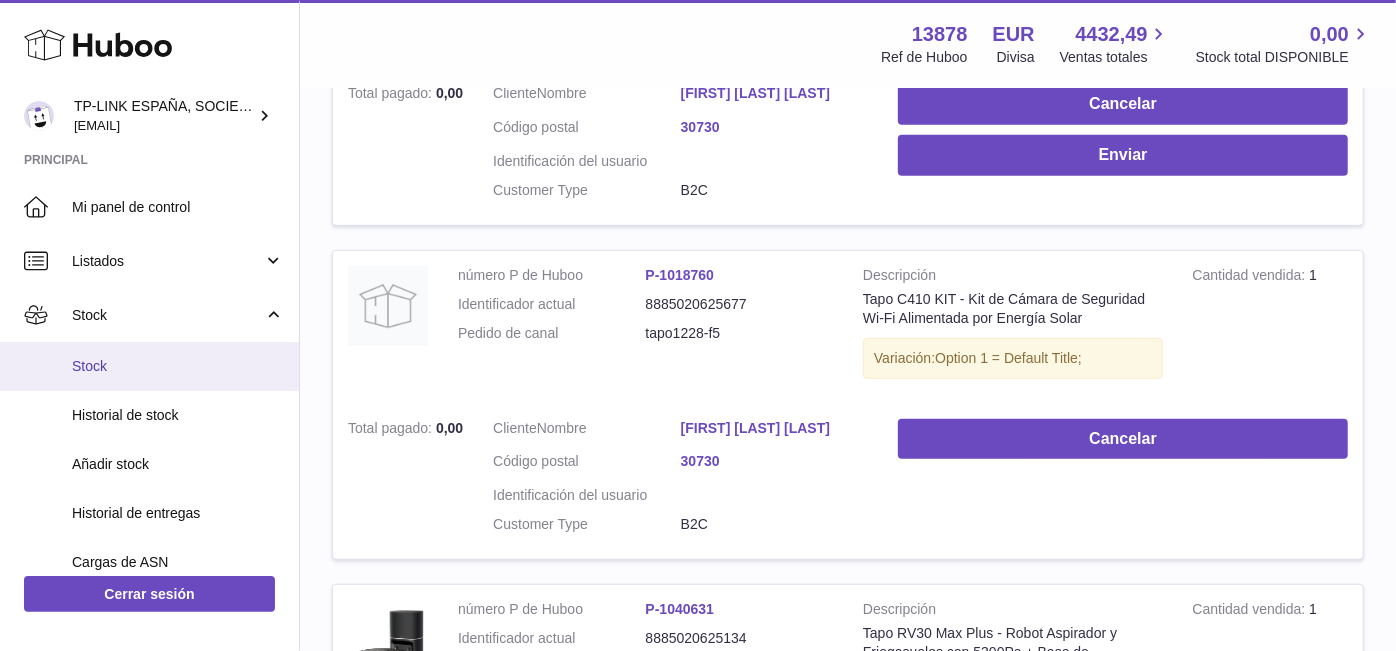 click on "Stock" at bounding box center (178, 366) 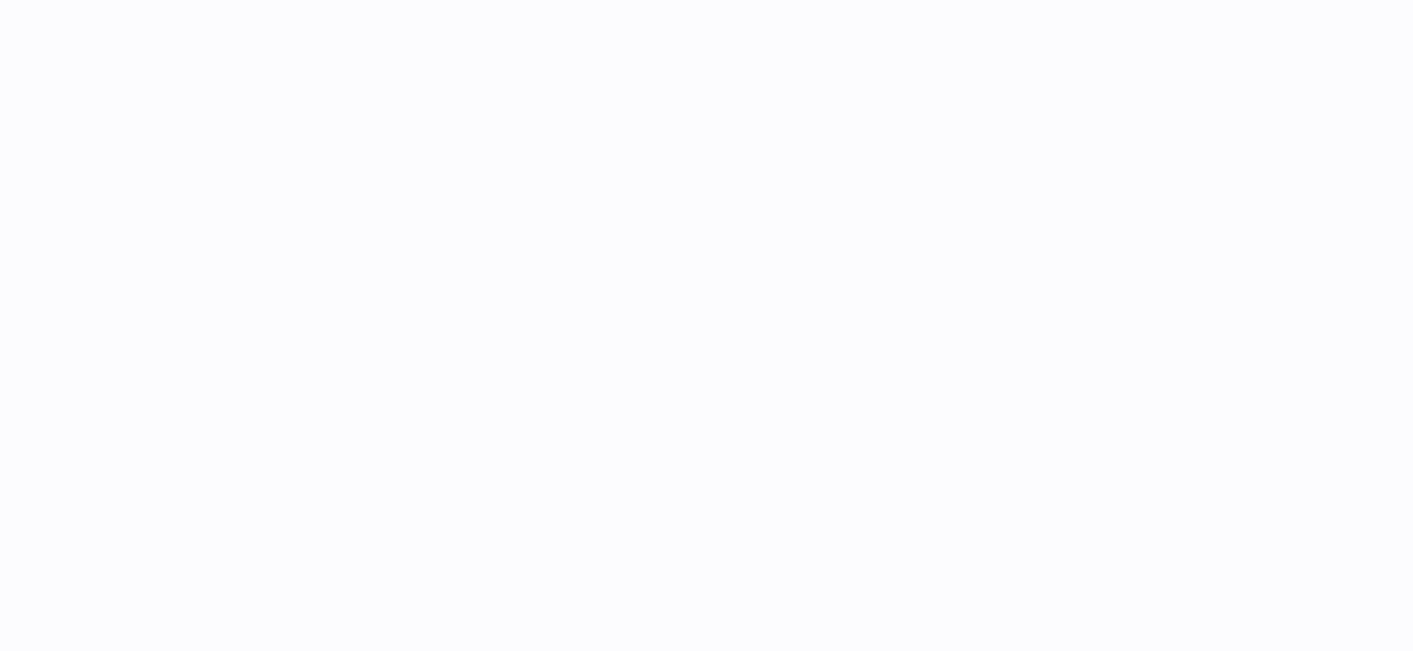 scroll, scrollTop: 0, scrollLeft: 0, axis: both 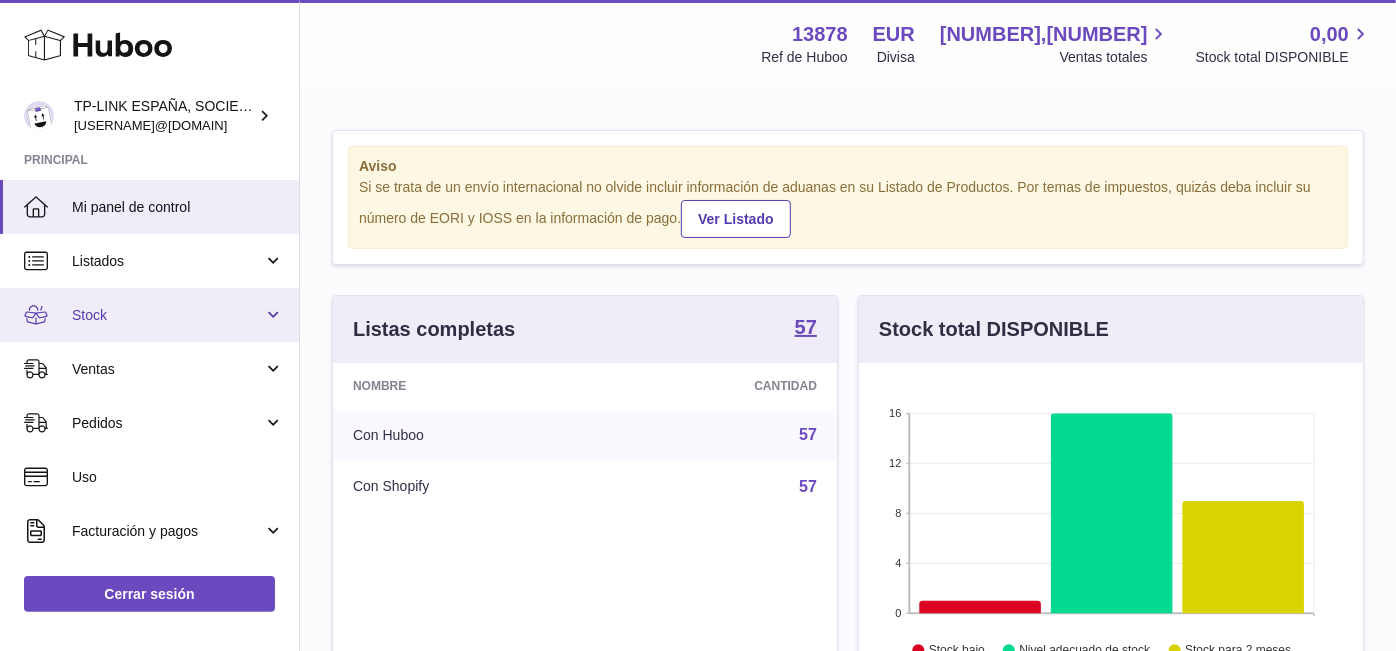 click on "Stock" at bounding box center [149, 315] 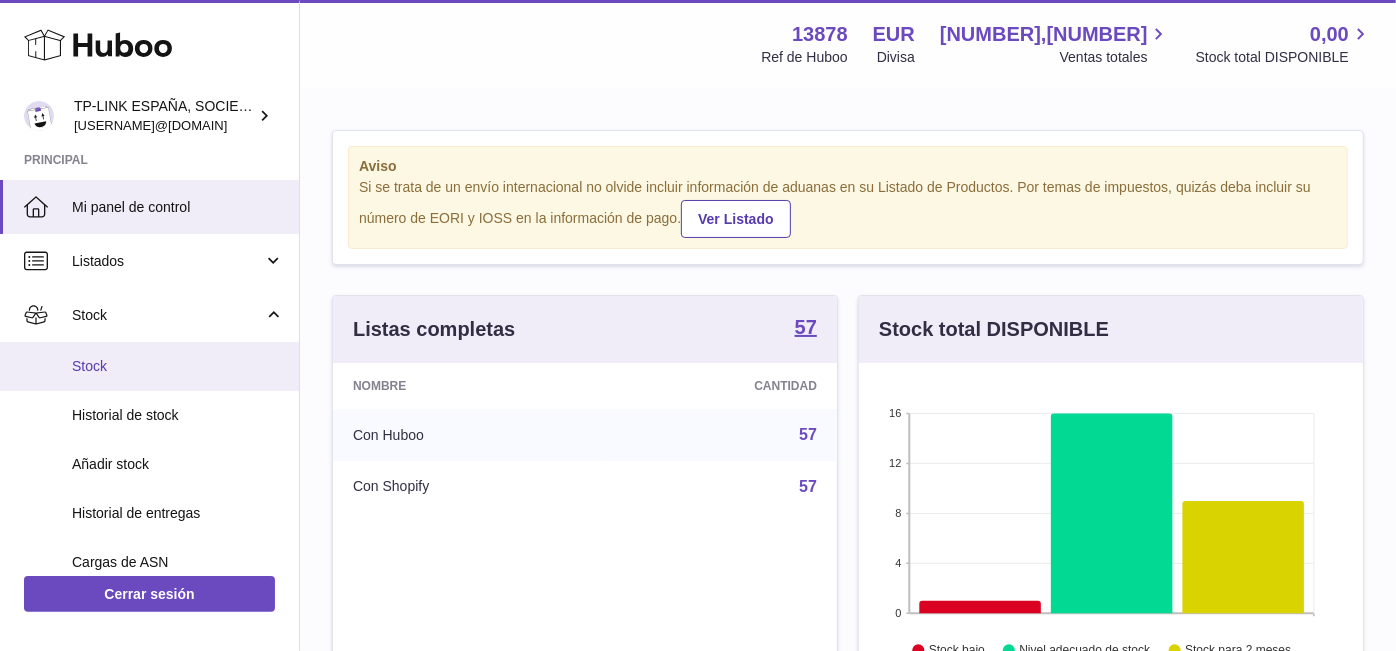 click on "Stock" at bounding box center (178, 366) 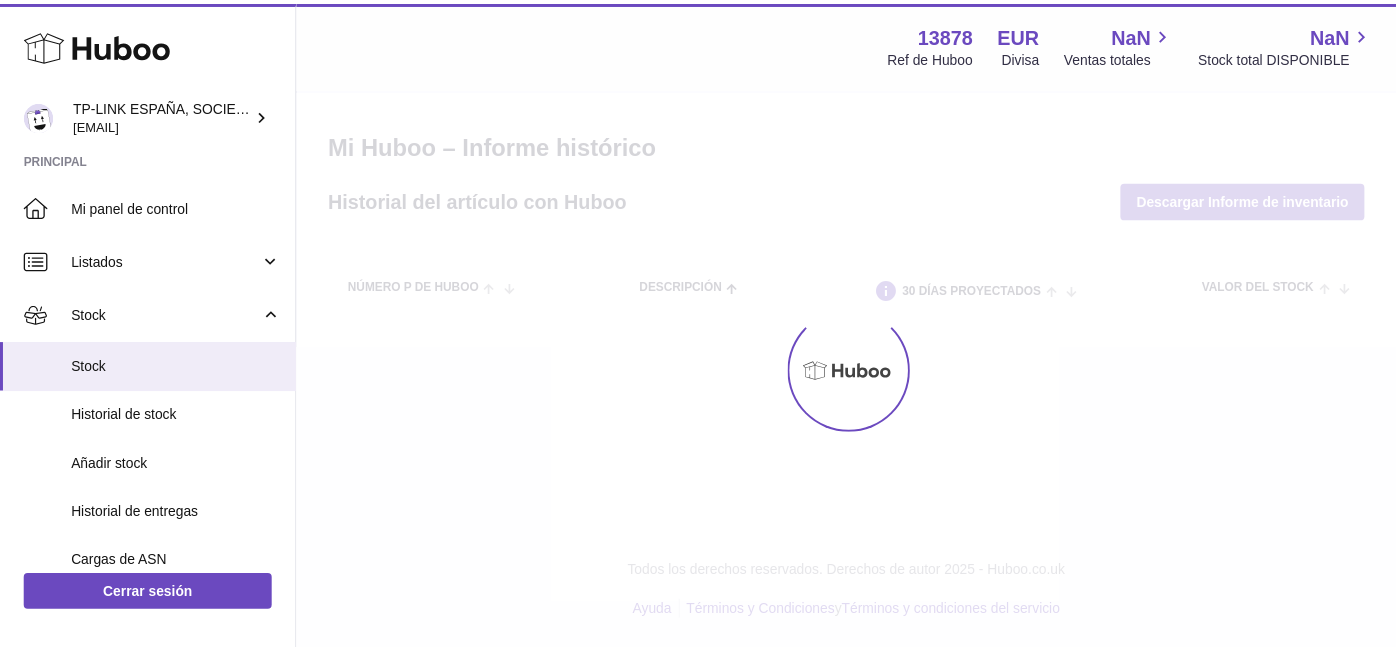 scroll, scrollTop: 0, scrollLeft: 0, axis: both 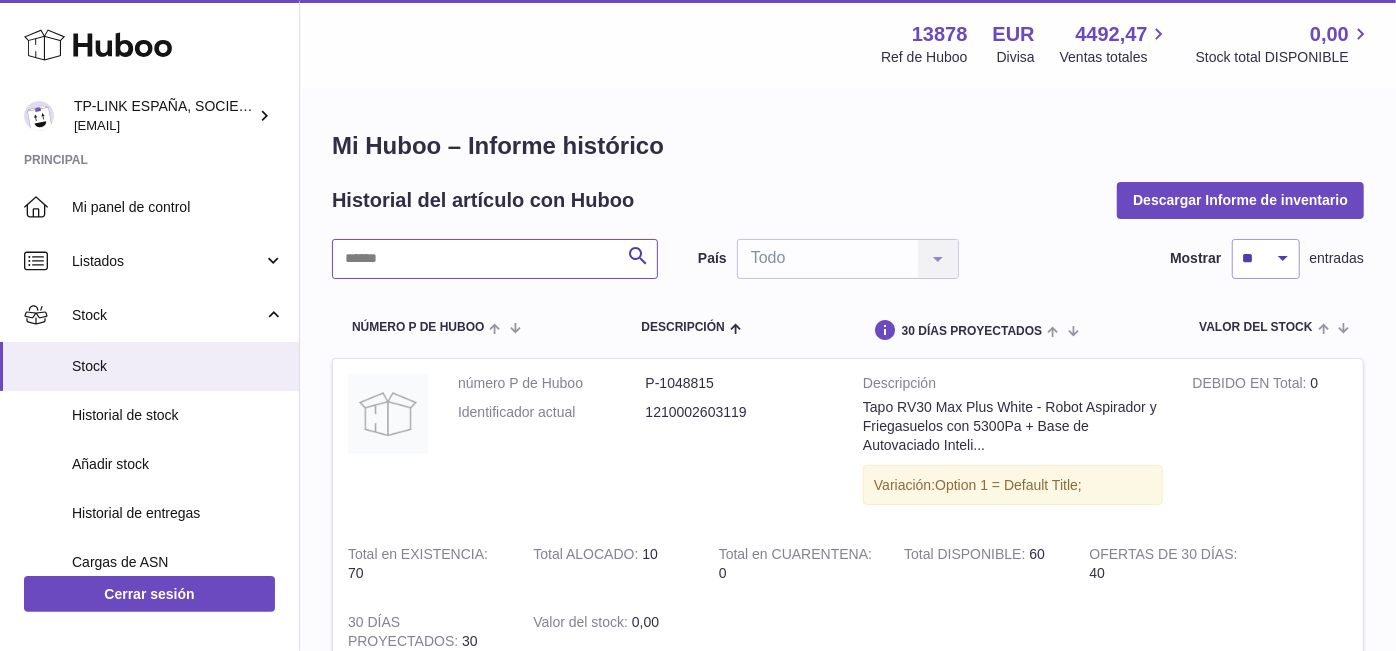 click at bounding box center [495, 259] 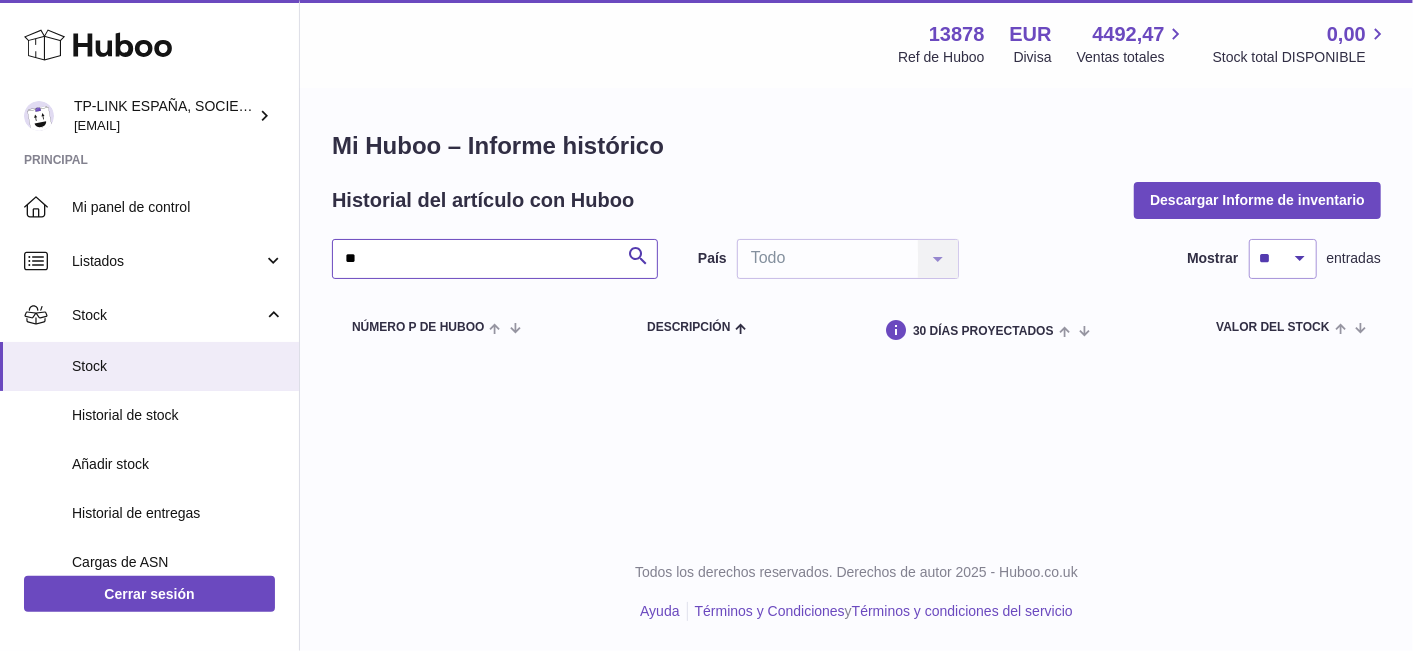 type on "*" 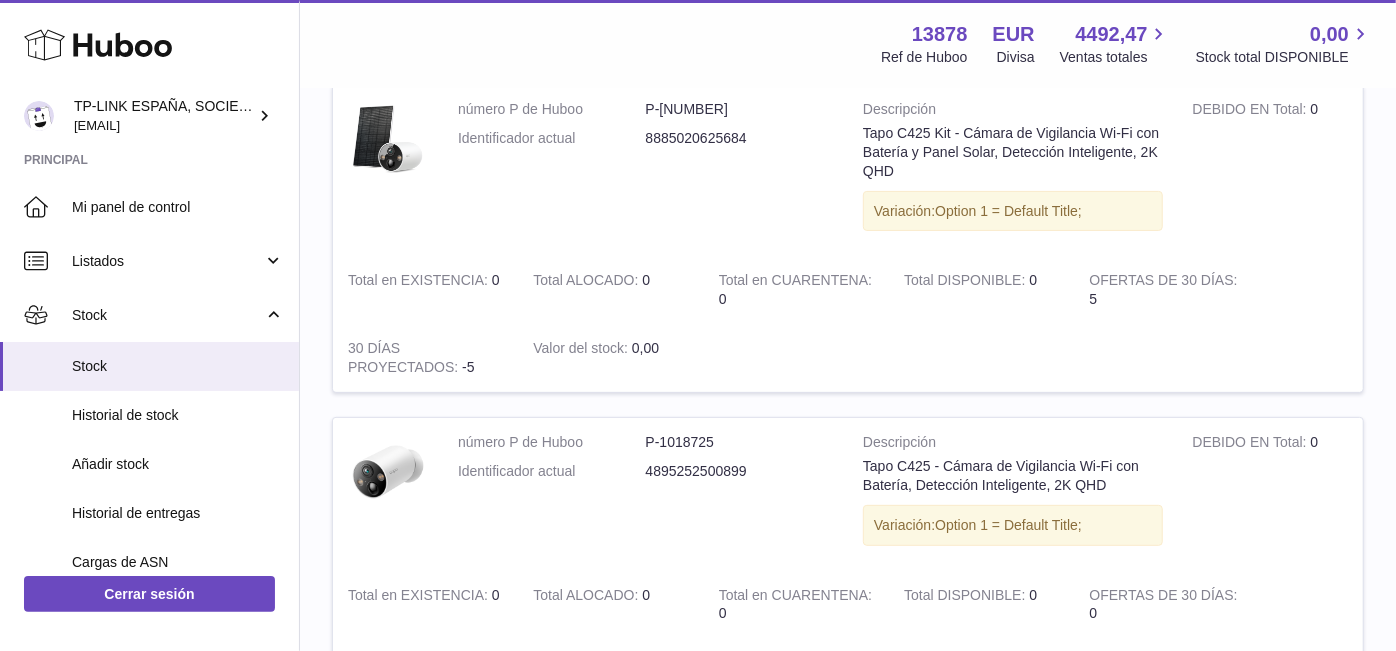 scroll, scrollTop: 222, scrollLeft: 0, axis: vertical 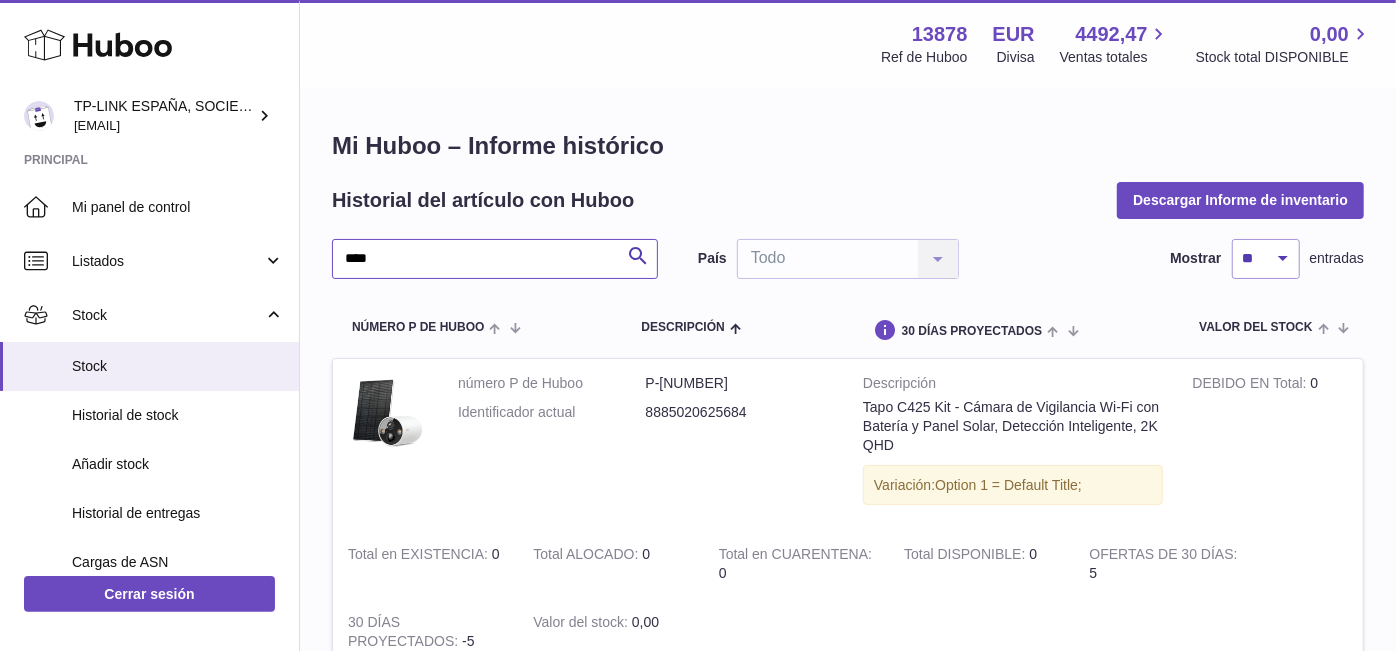 drag, startPoint x: 422, startPoint y: 252, endPoint x: 311, endPoint y: 253, distance: 111.0045 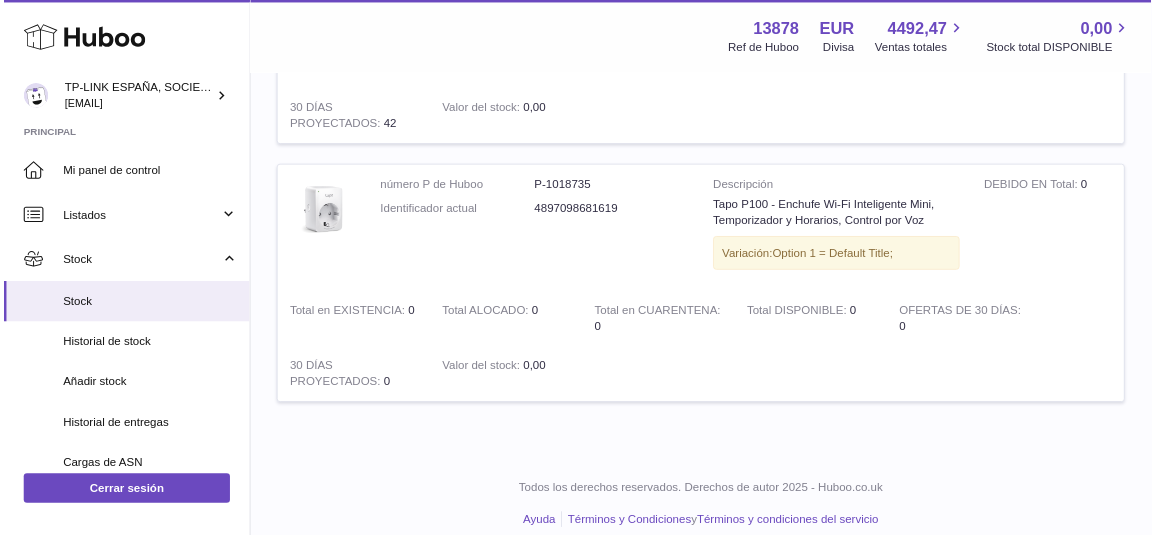 scroll, scrollTop: 822, scrollLeft: 0, axis: vertical 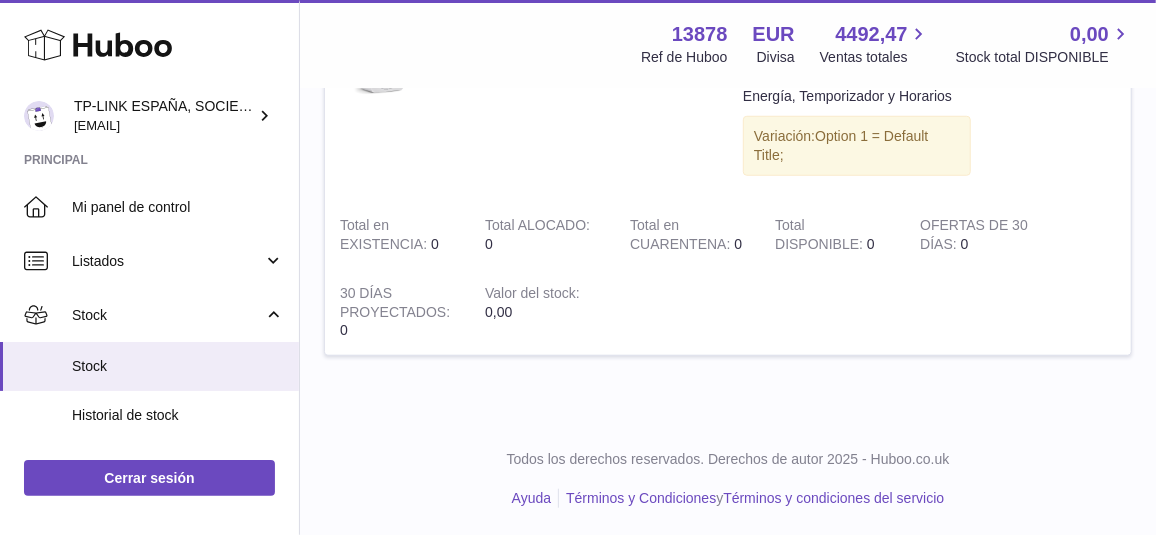 drag, startPoint x: 654, startPoint y: 524, endPoint x: 643, endPoint y: 524, distance: 11 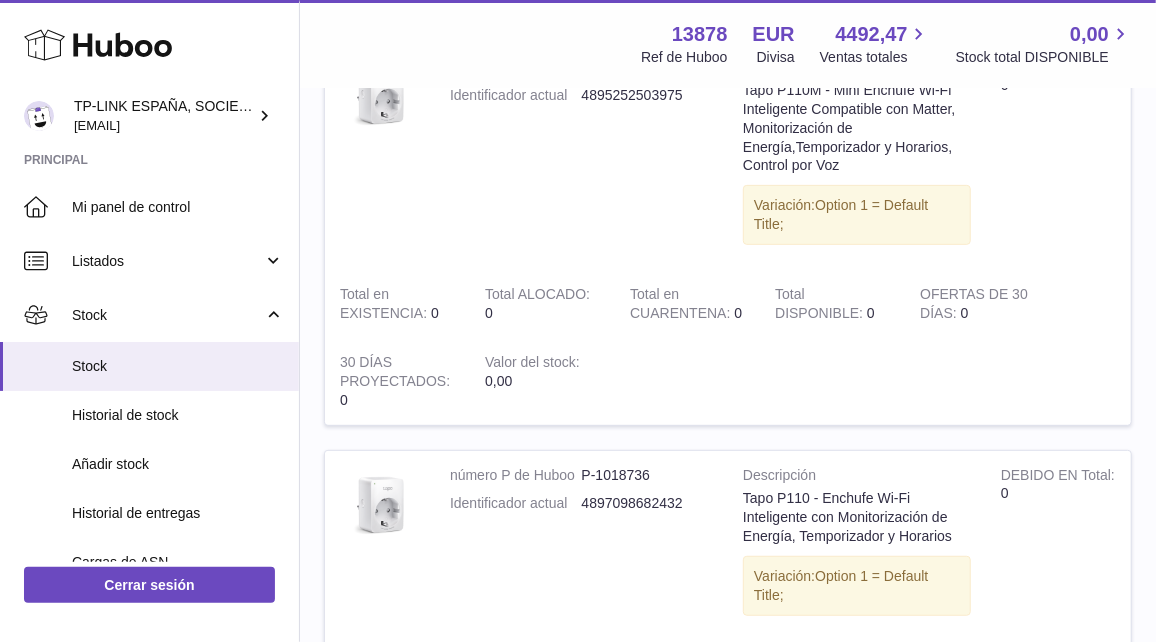 scroll, scrollTop: 0, scrollLeft: 0, axis: both 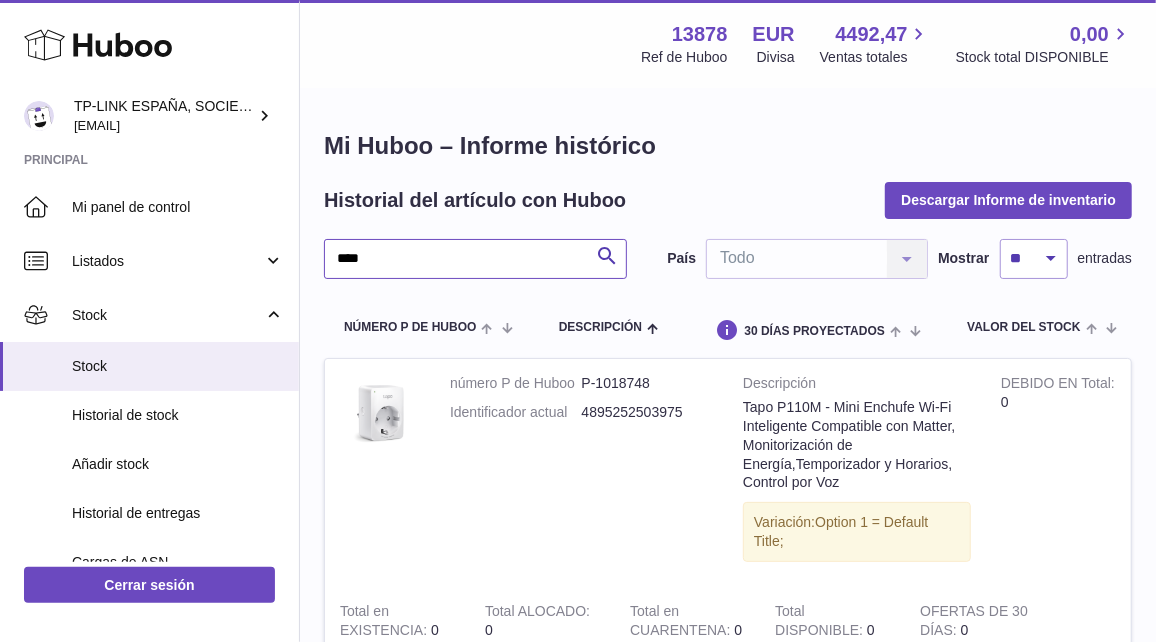 drag, startPoint x: 420, startPoint y: 260, endPoint x: 337, endPoint y: 257, distance: 83.0542 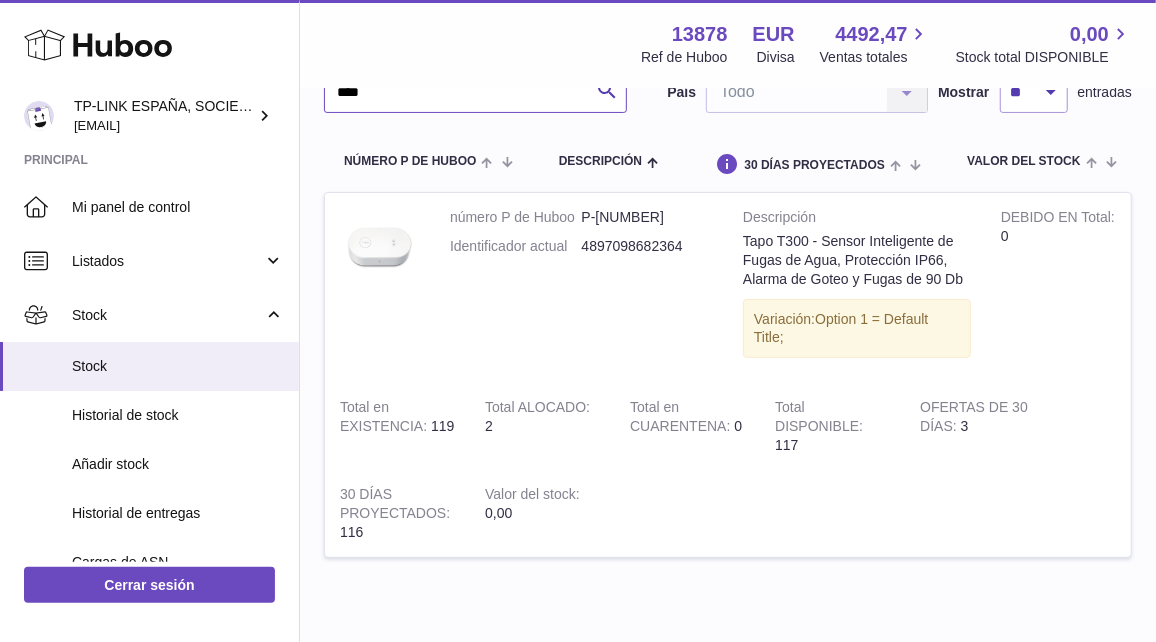 scroll, scrollTop: 132, scrollLeft: 0, axis: vertical 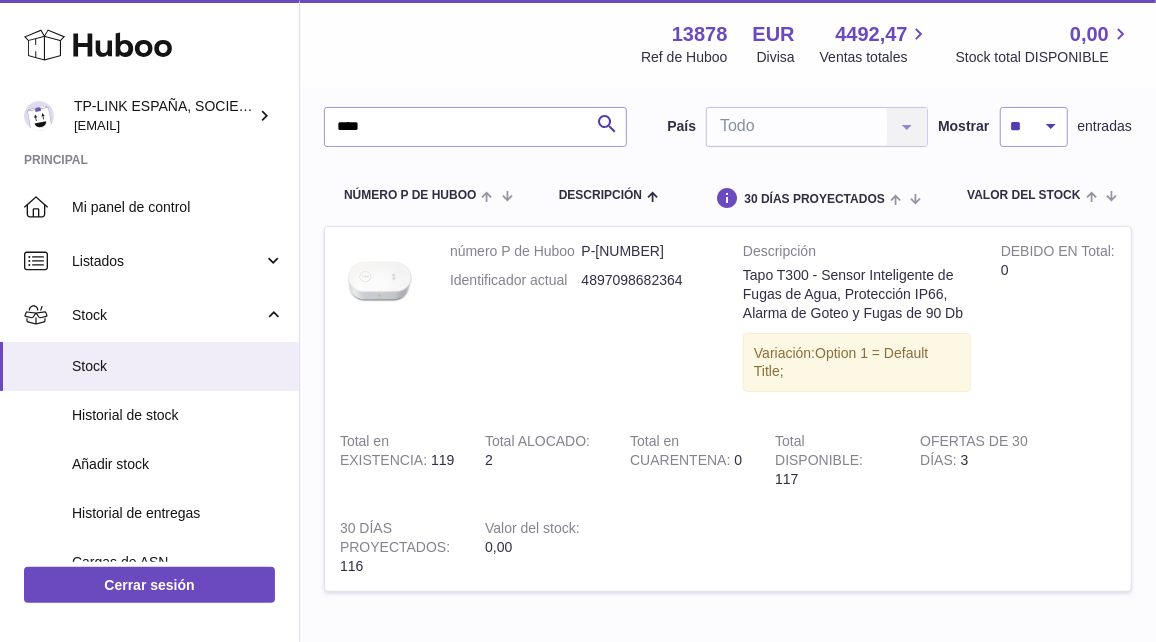 click on "número P de Huboo   P-1018743   Identificador actual   [NUMBER]       Descripción   Tapo T300 - Sensor Inteligente de Fugas de Agua, Protección IP66, Alarma de Goteo y Fugas de 90 Db
Variación:
Option 1 = Default Title;
DEBIDO EN Total
0
Total en EXISTENCIA
119
Total ALOCADO
2
Total en CUARENTENA
0
Total DISPONIBLE
117
OFERTAS DE 30 DÍAS
3
30 DÍAS PROYECTADOS
116
Valor del stock   0,00" at bounding box center [728, 421] 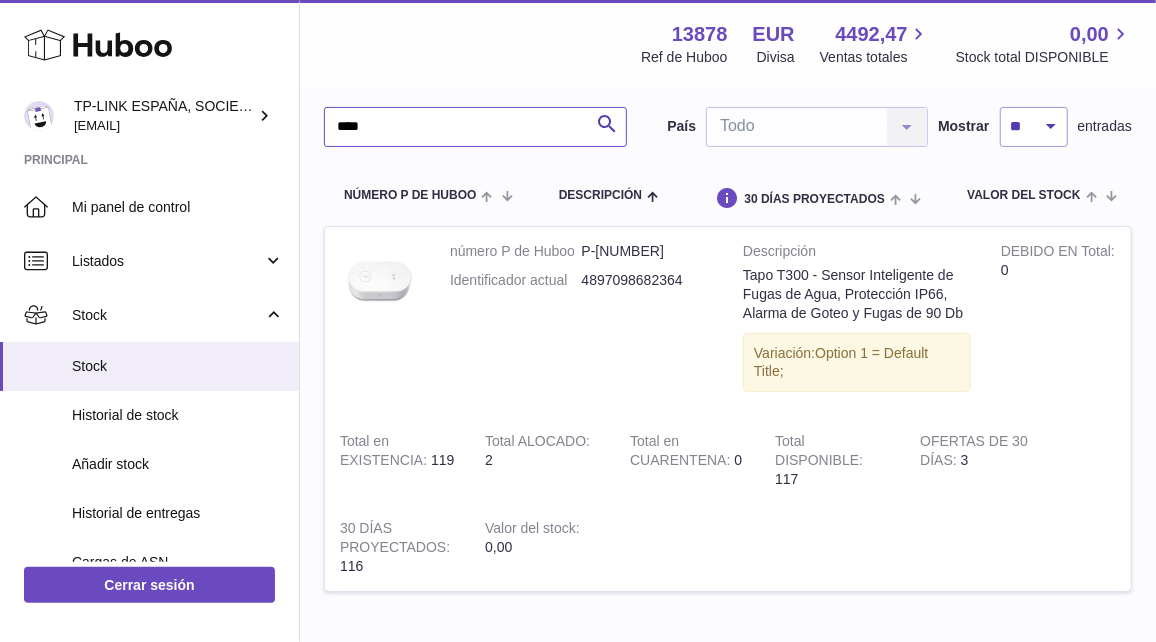 click on "****" at bounding box center (475, 127) 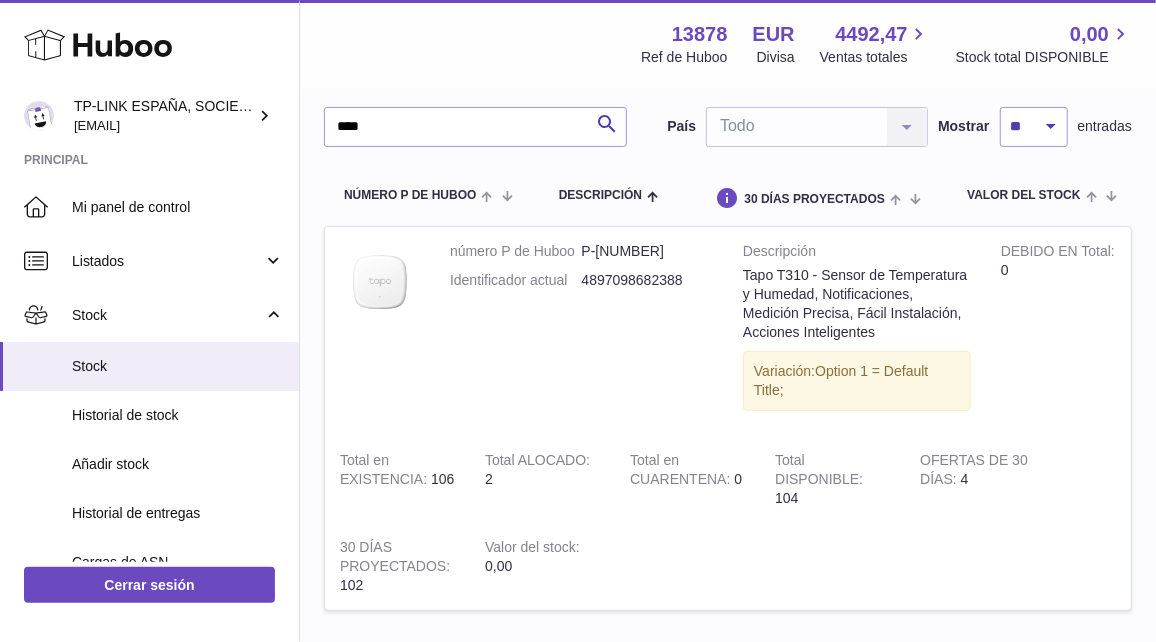 click on "número P de Huboo   P-1018744   Identificador actual   [NUMBER]       Descripción   Tapo T310 - Sensor de Temperatura y Humedad, Notificaciones, Medición Precisa, Fácil Instalación, Acciones Inteligentes
Variación:
Option 1 = Default Title;
DEBIDO EN Total
0
Total en EXISTENCIA
106
Total ALOCADO
2
Total en CUARENTENA
0
Total DISPONIBLE
104
OFERTAS DE 30 DÍAS
4
30 DÍAS PROYECTADOS
102
Valor del stock   0,00" at bounding box center (728, 430) 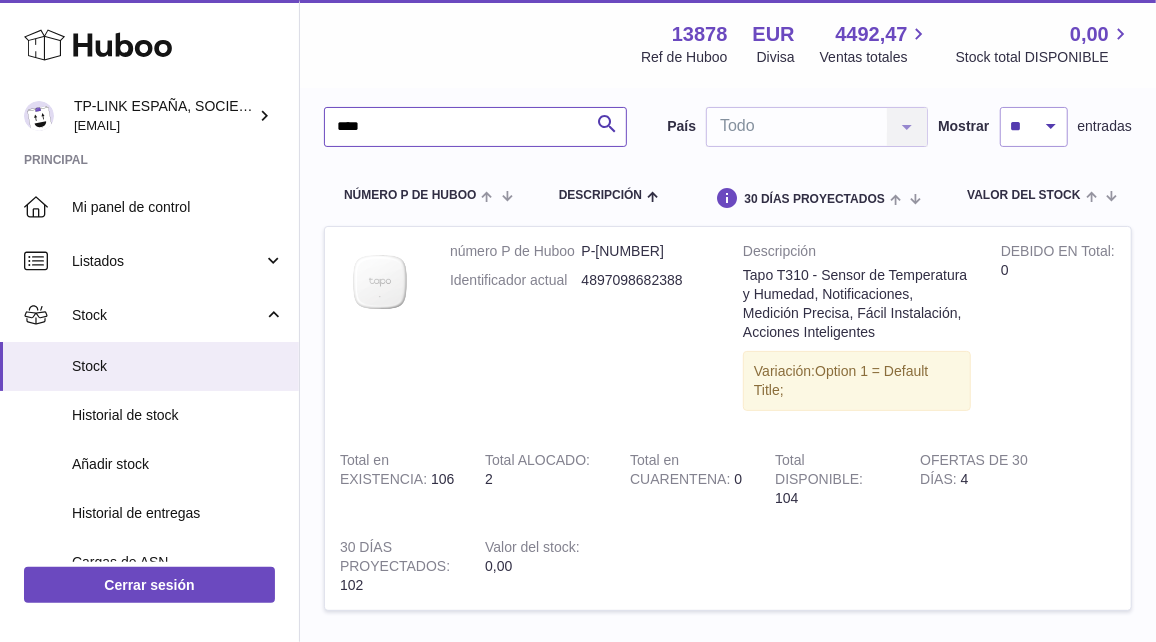 drag, startPoint x: 412, startPoint y: 119, endPoint x: 322, endPoint y: 128, distance: 90.44888 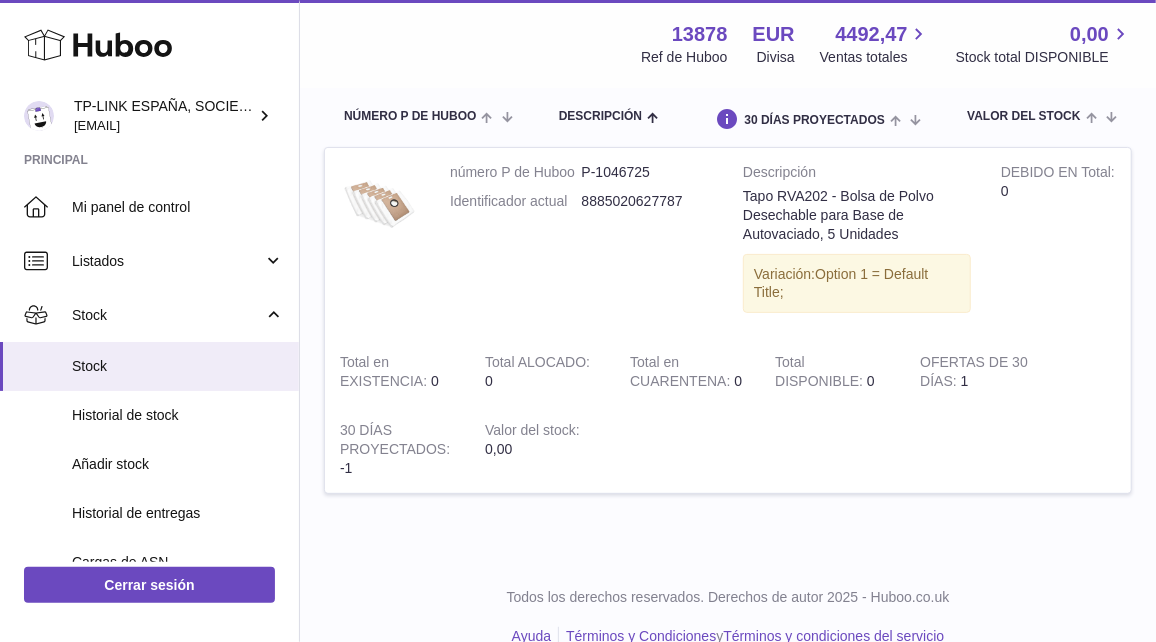 scroll, scrollTop: 243, scrollLeft: 0, axis: vertical 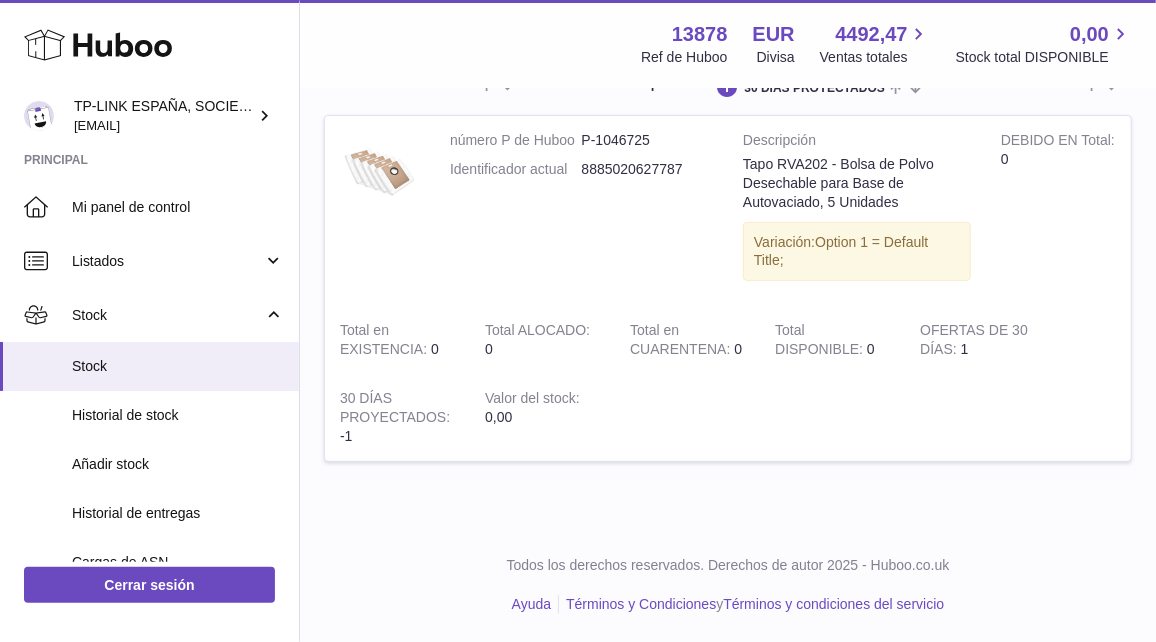 click on "Todos los derechos reservados. Derechos de autor 2025 - Huboo.co.uk" at bounding box center (728, 565) 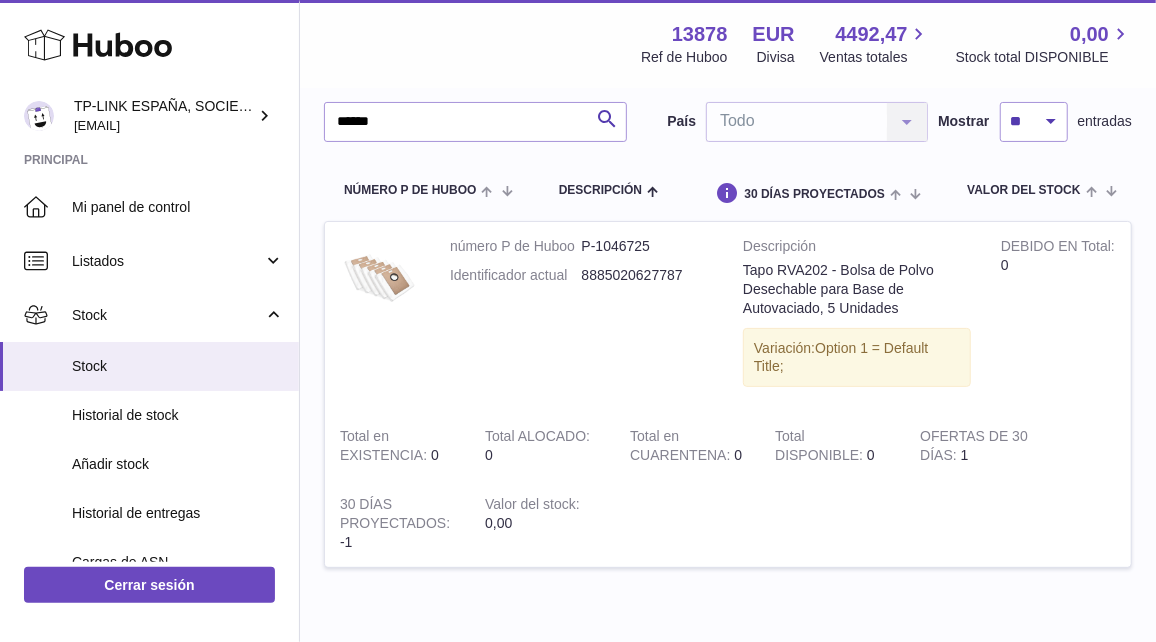 scroll, scrollTop: 0, scrollLeft: 0, axis: both 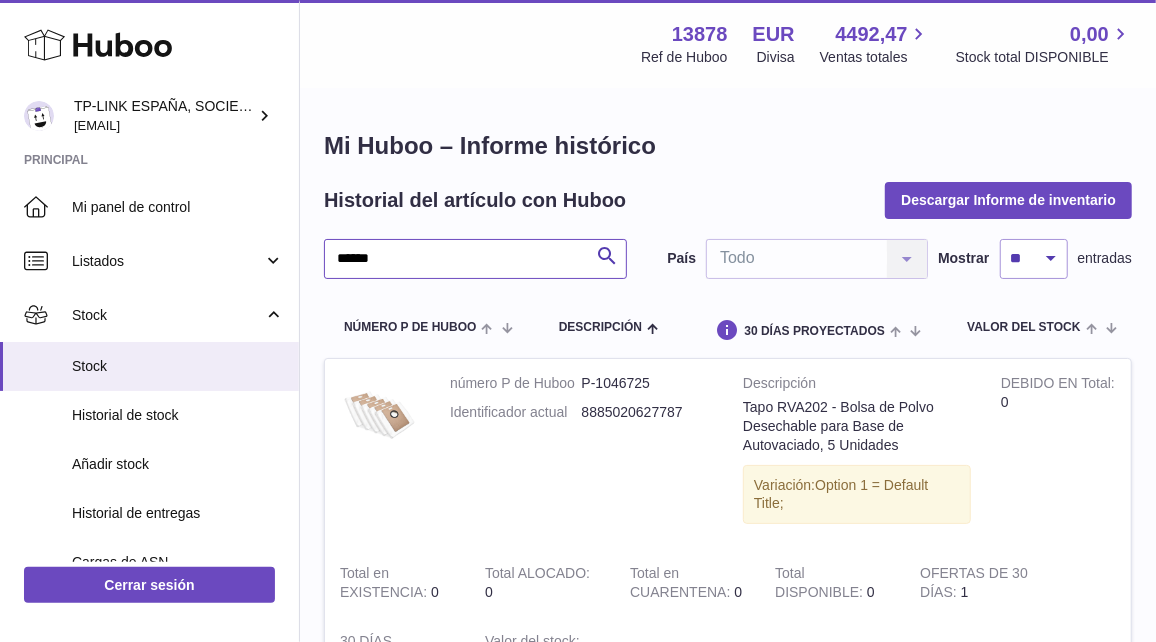drag, startPoint x: 425, startPoint y: 264, endPoint x: 301, endPoint y: 251, distance: 124.67959 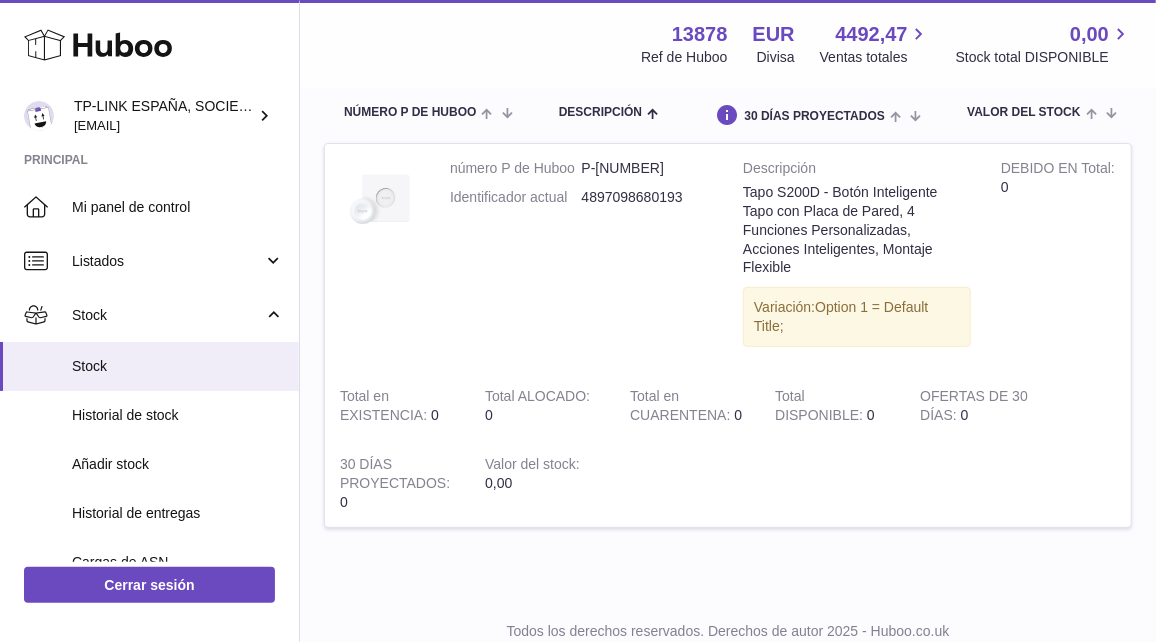 scroll, scrollTop: 222, scrollLeft: 0, axis: vertical 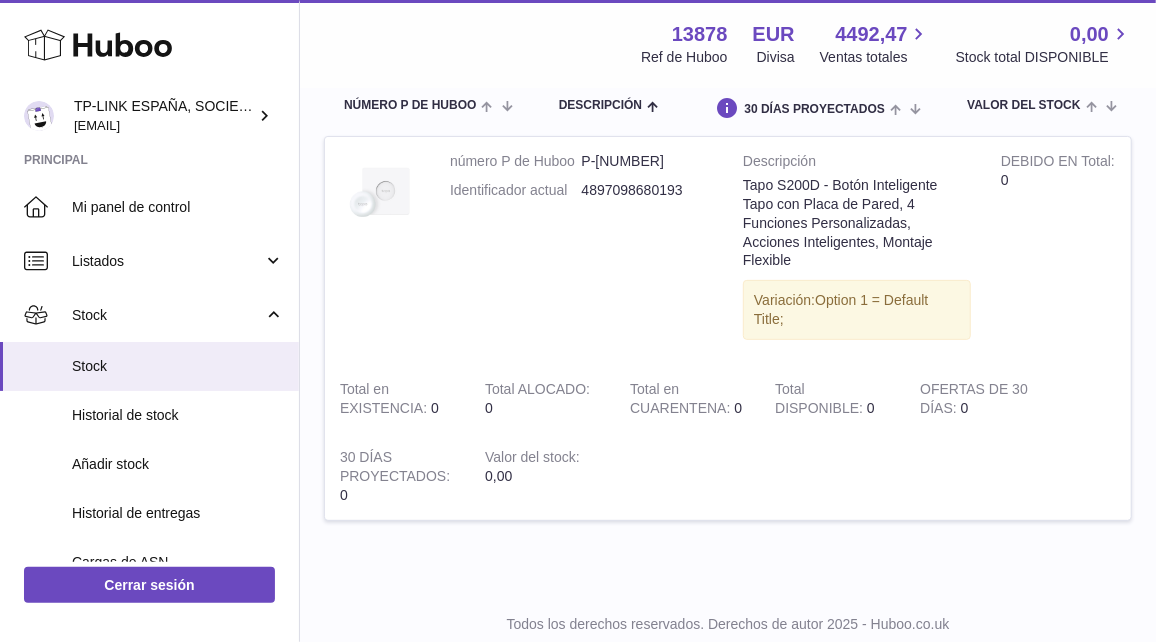 click on "Mi Huboo – Informe histórico     Historial del artículo con Huboo
Descargar Informe de inventario
*****     Buscar
País
Todo         Todo     No elements found. Consider changing the search query.   List is empty.
Mostrar
** ** ** ***
entradas
número P de Huboo       Descripción
general.dueInTotal
Total en EXISTENCIA
Total ALOCADO
Total en CUARENTENA
Total DISPONIBLE
OFERTAS DE 30 DÍAS
30 DÍAS PROYECTADOS       Valor del stock
Acción
número P de Huboo   P-1018738   Identificador actual   [NUMBER]       Descripción
Variación:
DEBIDO EN Total
0" at bounding box center [728, 226] 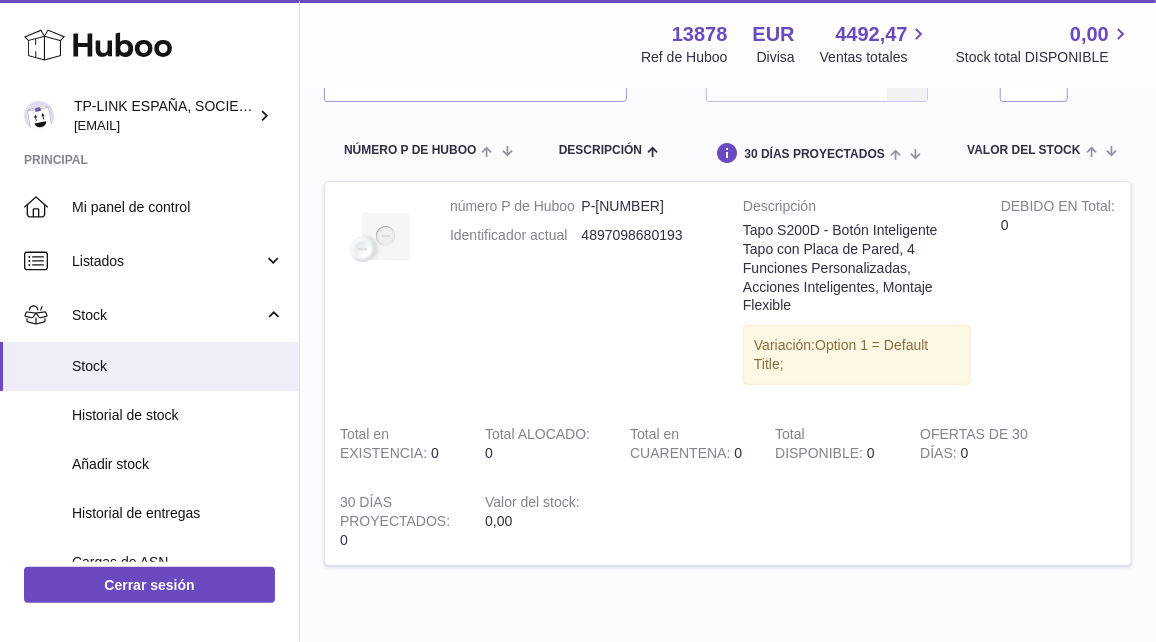 scroll, scrollTop: 111, scrollLeft: 0, axis: vertical 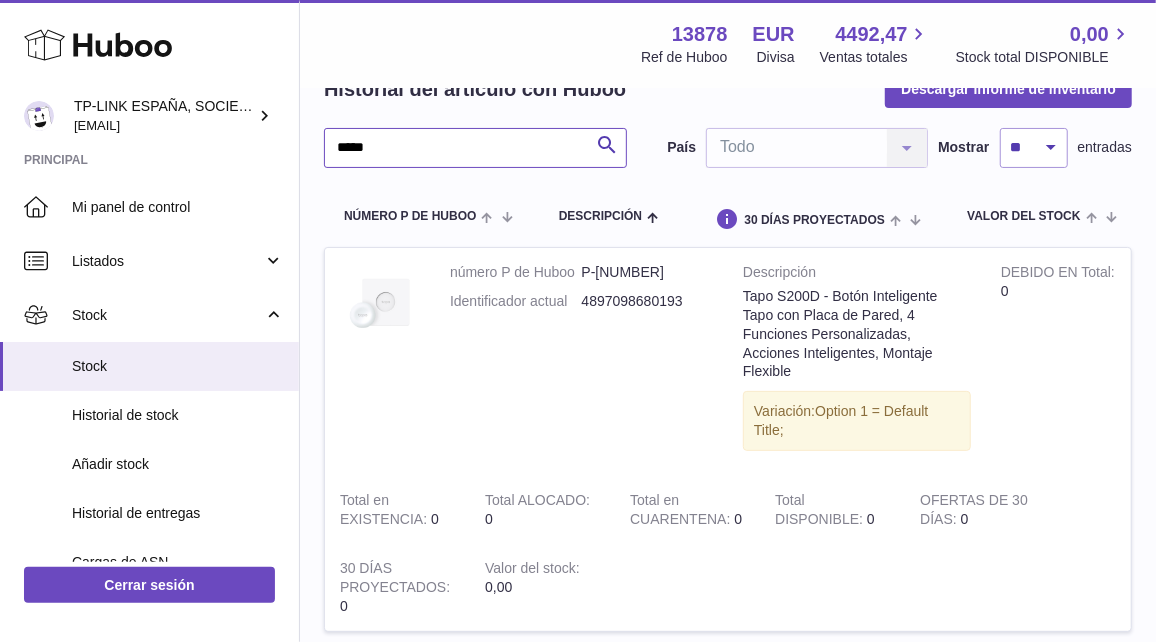 drag, startPoint x: 412, startPoint y: 152, endPoint x: 322, endPoint y: 140, distance: 90.79648 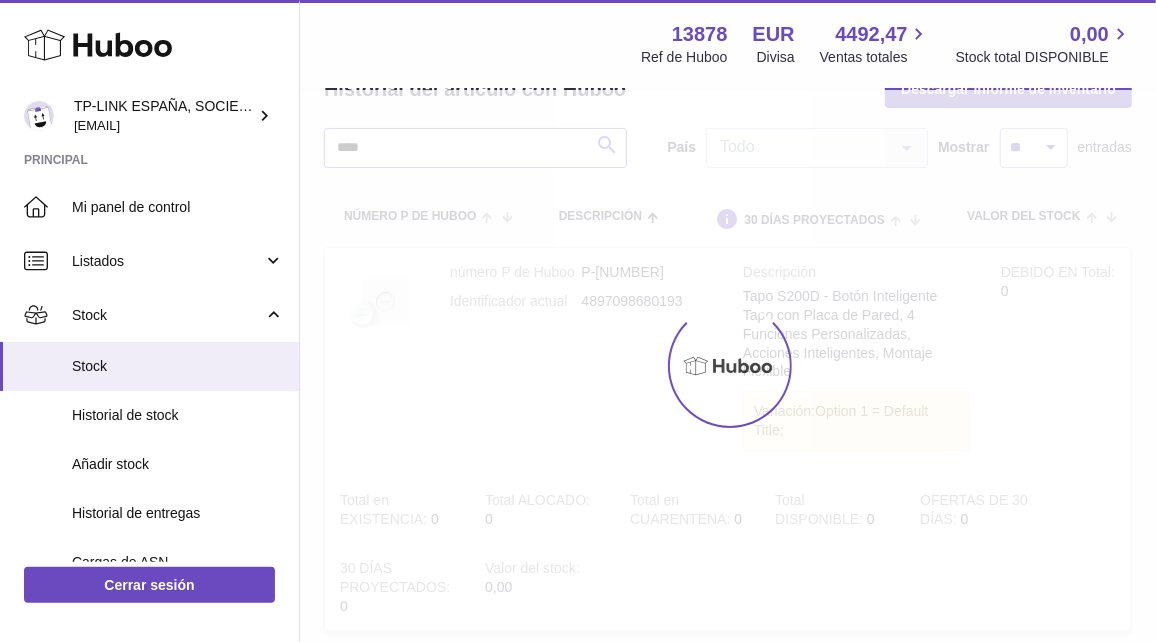 scroll, scrollTop: 0, scrollLeft: 0, axis: both 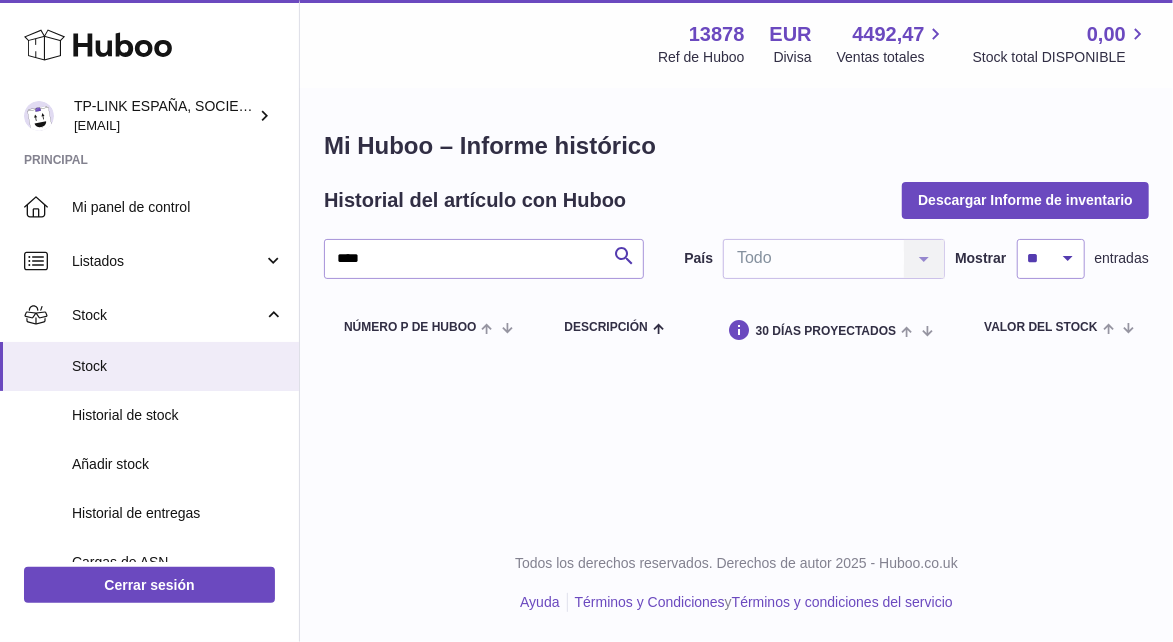 click on "Todos los derechos reservados. Derechos de autor 2025 - Huboo.co.uk" at bounding box center [736, 563] 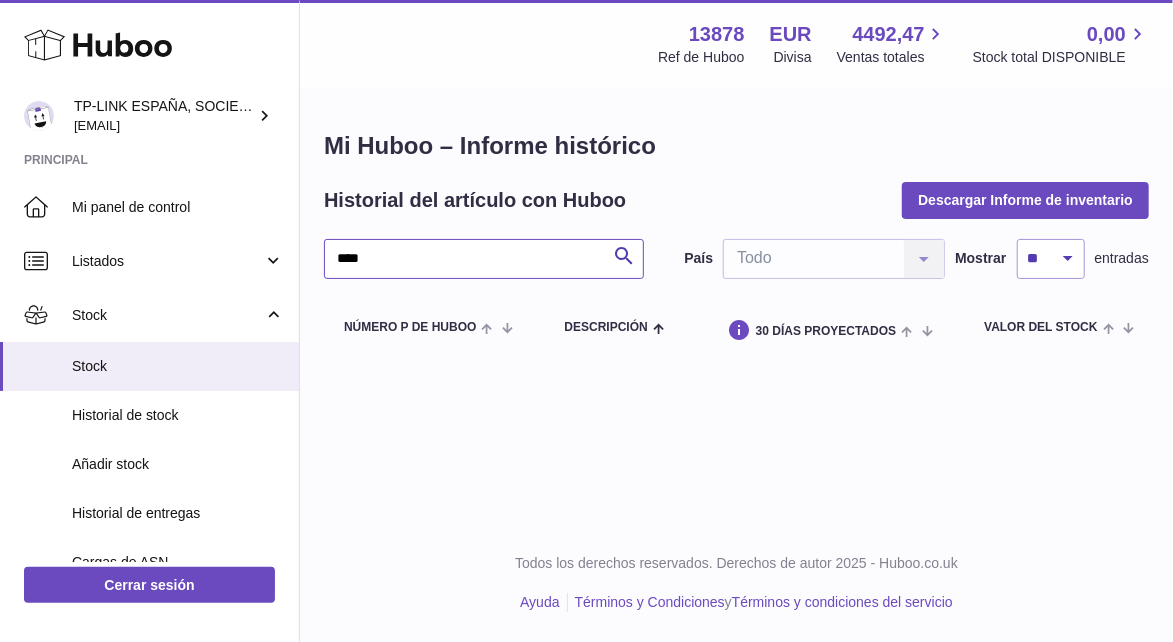 drag, startPoint x: 390, startPoint y: 260, endPoint x: 317, endPoint y: 260, distance: 73 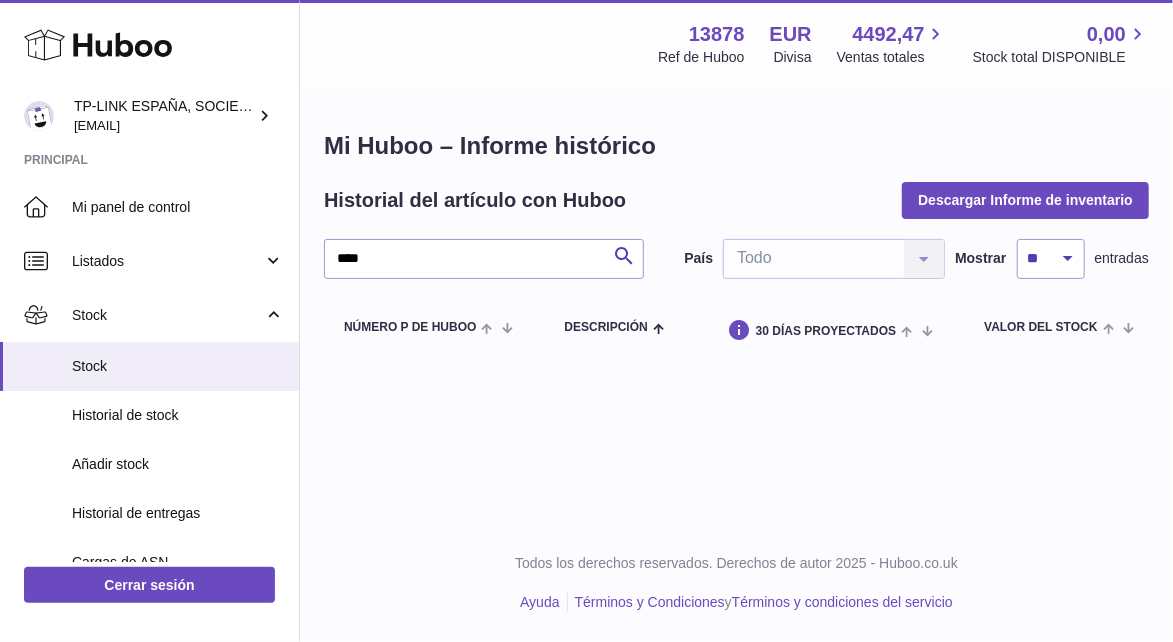 click on "Todos los derechos reservados. Derechos de autor 2025 - Huboo.co.uk" at bounding box center (736, 563) 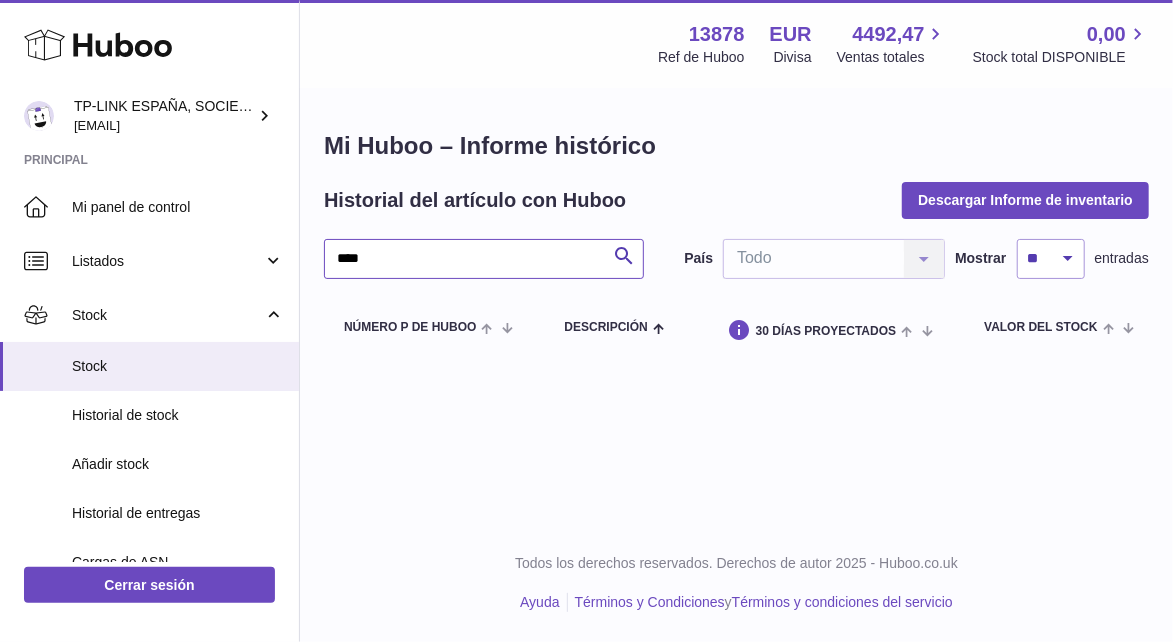 drag, startPoint x: 437, startPoint y: 257, endPoint x: 325, endPoint y: 250, distance: 112.21854 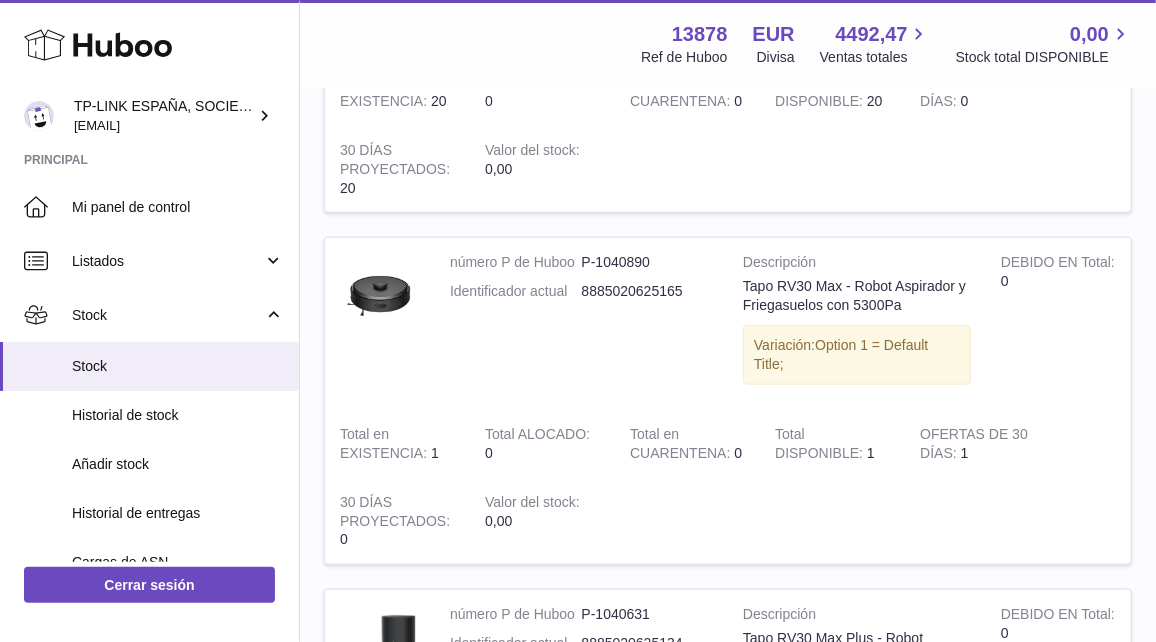 scroll, scrollTop: 888, scrollLeft: 0, axis: vertical 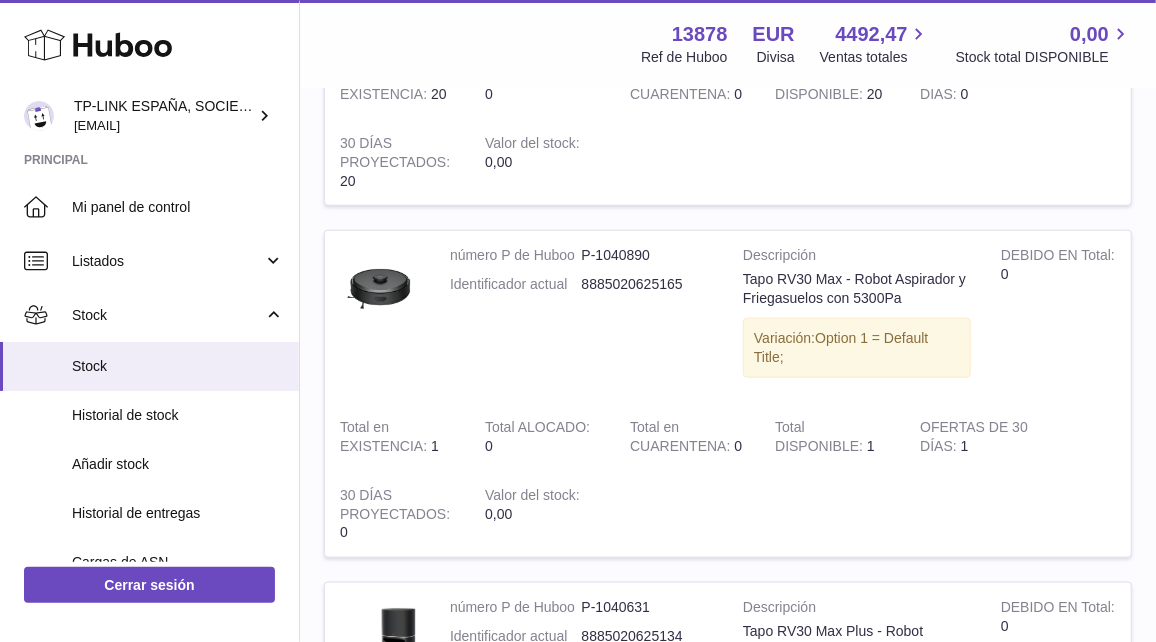 click at bounding box center (873, 514) 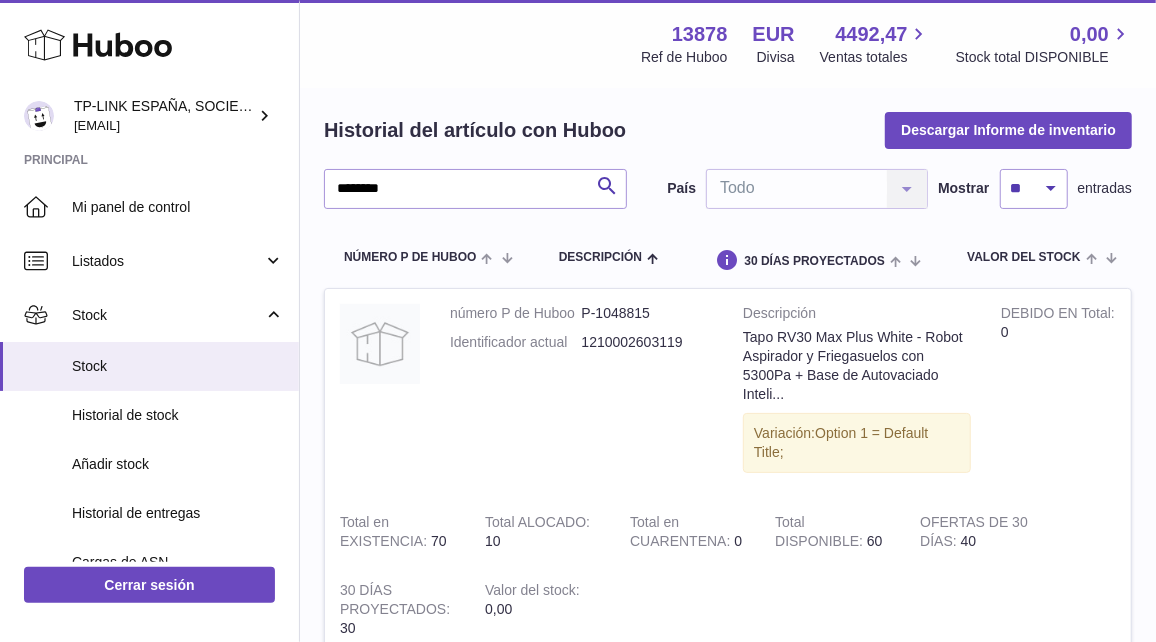 scroll, scrollTop: 0, scrollLeft: 0, axis: both 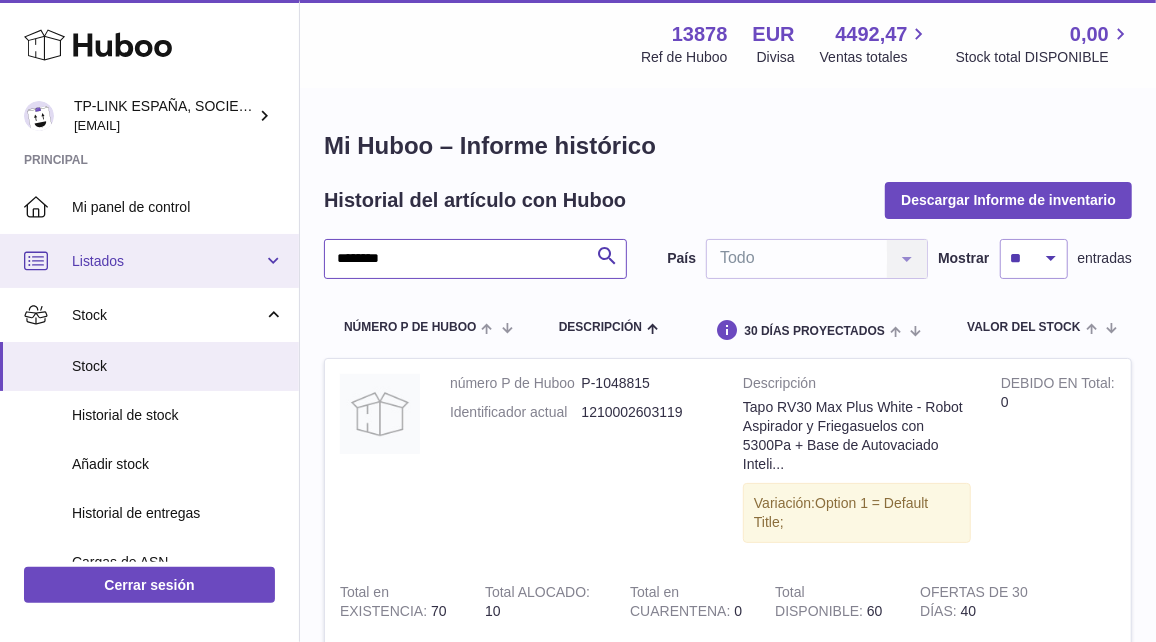 drag, startPoint x: 409, startPoint y: 241, endPoint x: 281, endPoint y: 242, distance: 128.0039 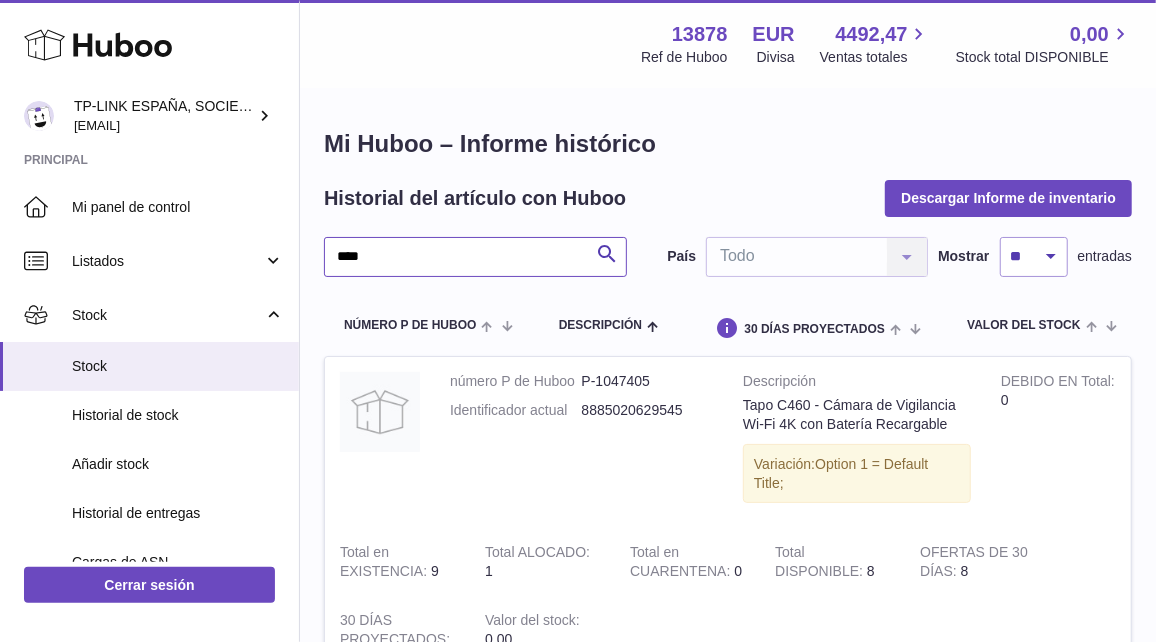 scroll, scrollTop: 0, scrollLeft: 0, axis: both 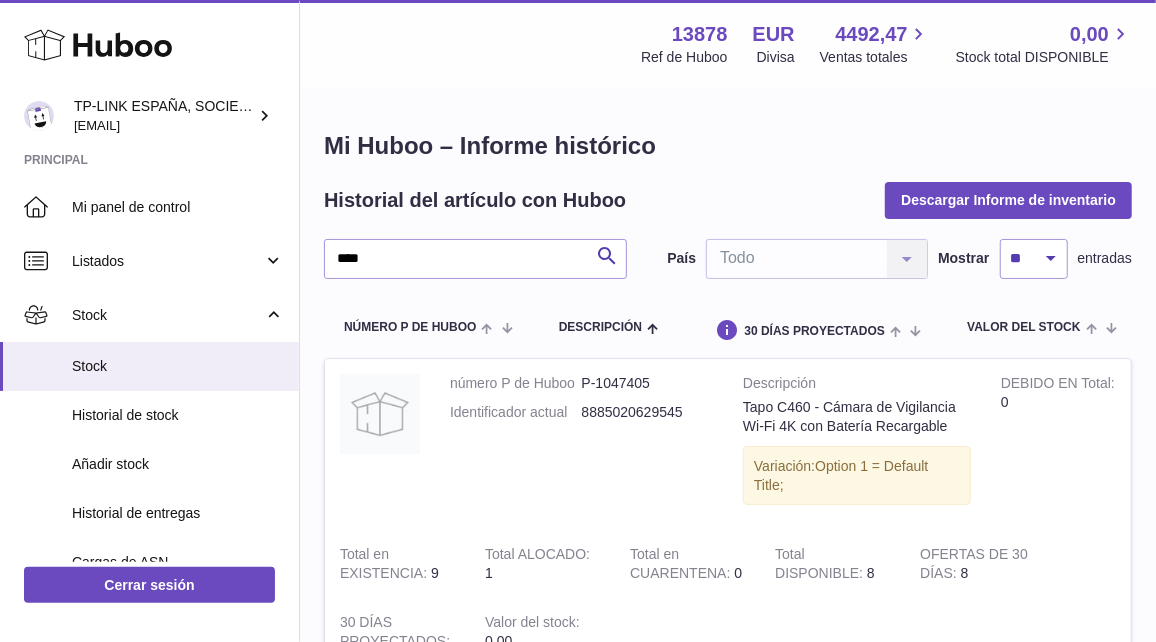 click on "Mi Huboo – Informe histórico     Historial del artículo con Huboo
Descargar Informe de inventario
****     Buscar
País
Todo         Todo     No elements found. Consider changing the search query.   List is empty.
Mostrar
** ** ** ***
entradas
número P de Huboo       Descripción
general.dueInTotal
Total en EXISTENCIA
Total ALOCADO
Total en CUARENTENA
Total DISPONIBLE
OFERTAS DE 30 DÍAS
30 DÍAS PROYECTADOS       Valor del stock
Acción
número P de Huboo   P-1047405   Identificador actual   [NUMBER]       Descripción   Tapo C460 - Cámara de Vigilancia Wi-Fi 4K con Batería Recargable     DEBIDO EN Total" at bounding box center [728, 420] 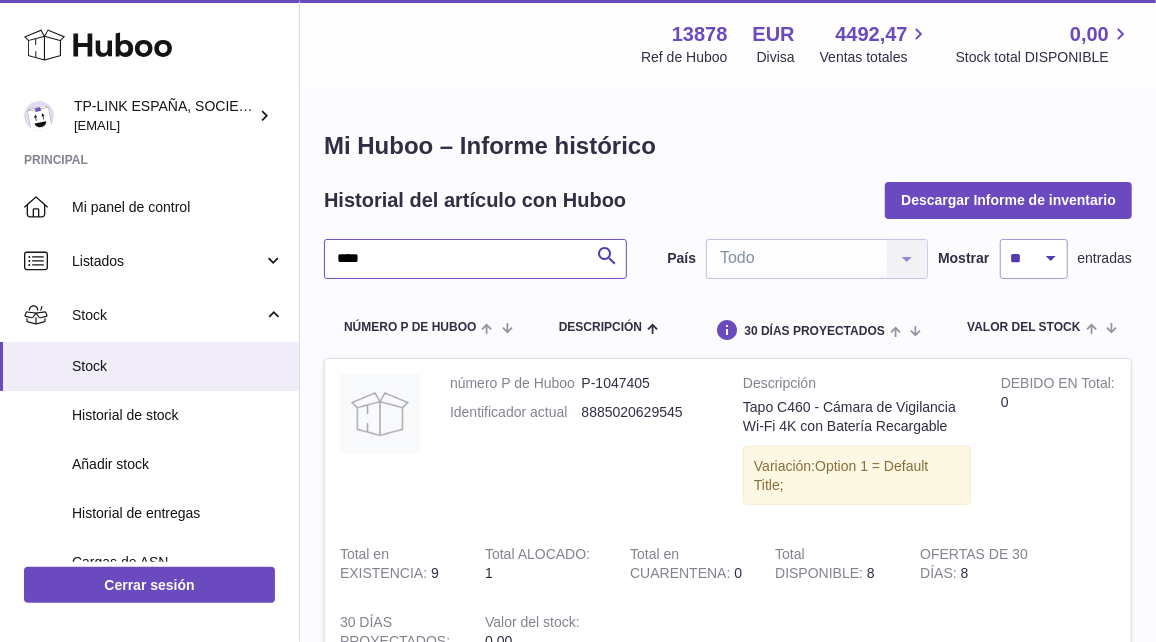 drag, startPoint x: 372, startPoint y: 244, endPoint x: 325, endPoint y: 249, distance: 47.26521 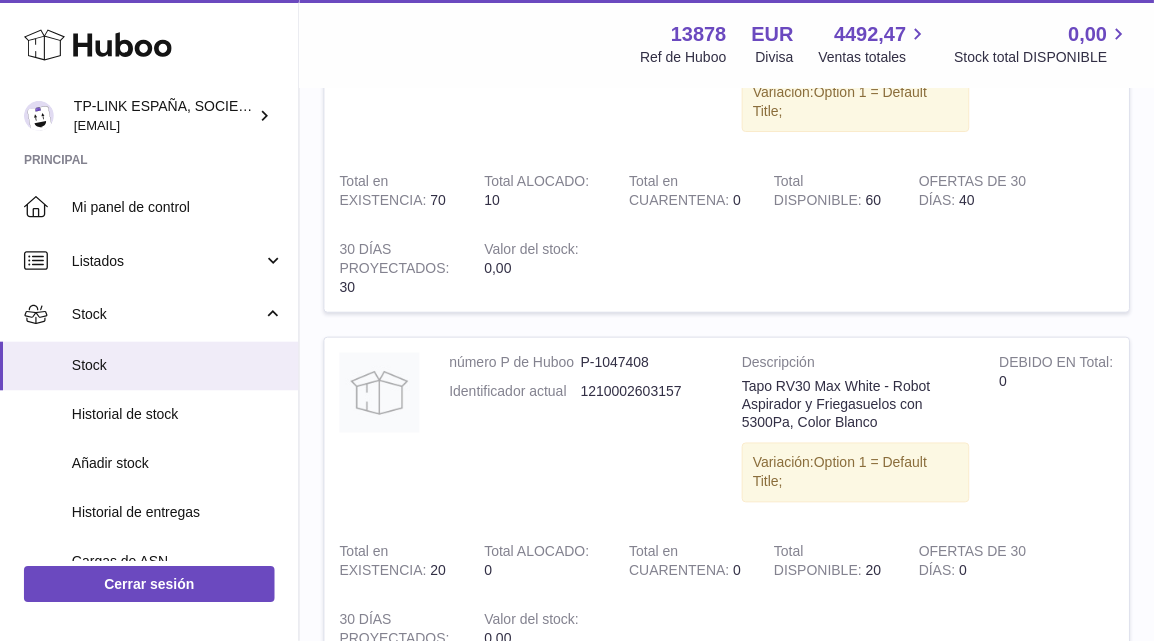 scroll, scrollTop: 444, scrollLeft: 0, axis: vertical 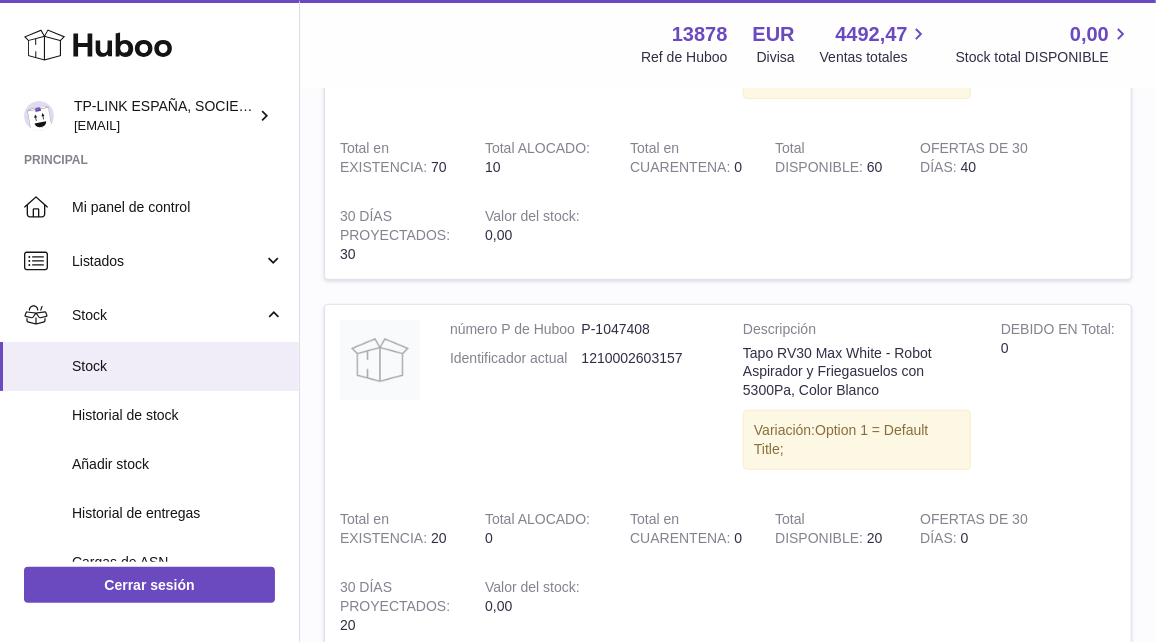 type on "****" 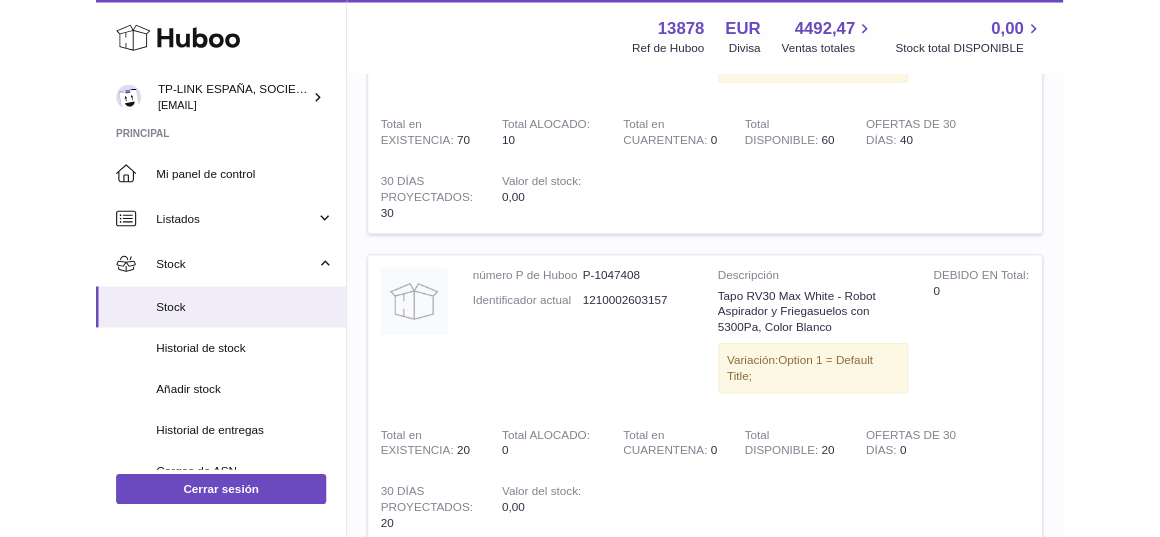 scroll, scrollTop: 444, scrollLeft: 0, axis: vertical 